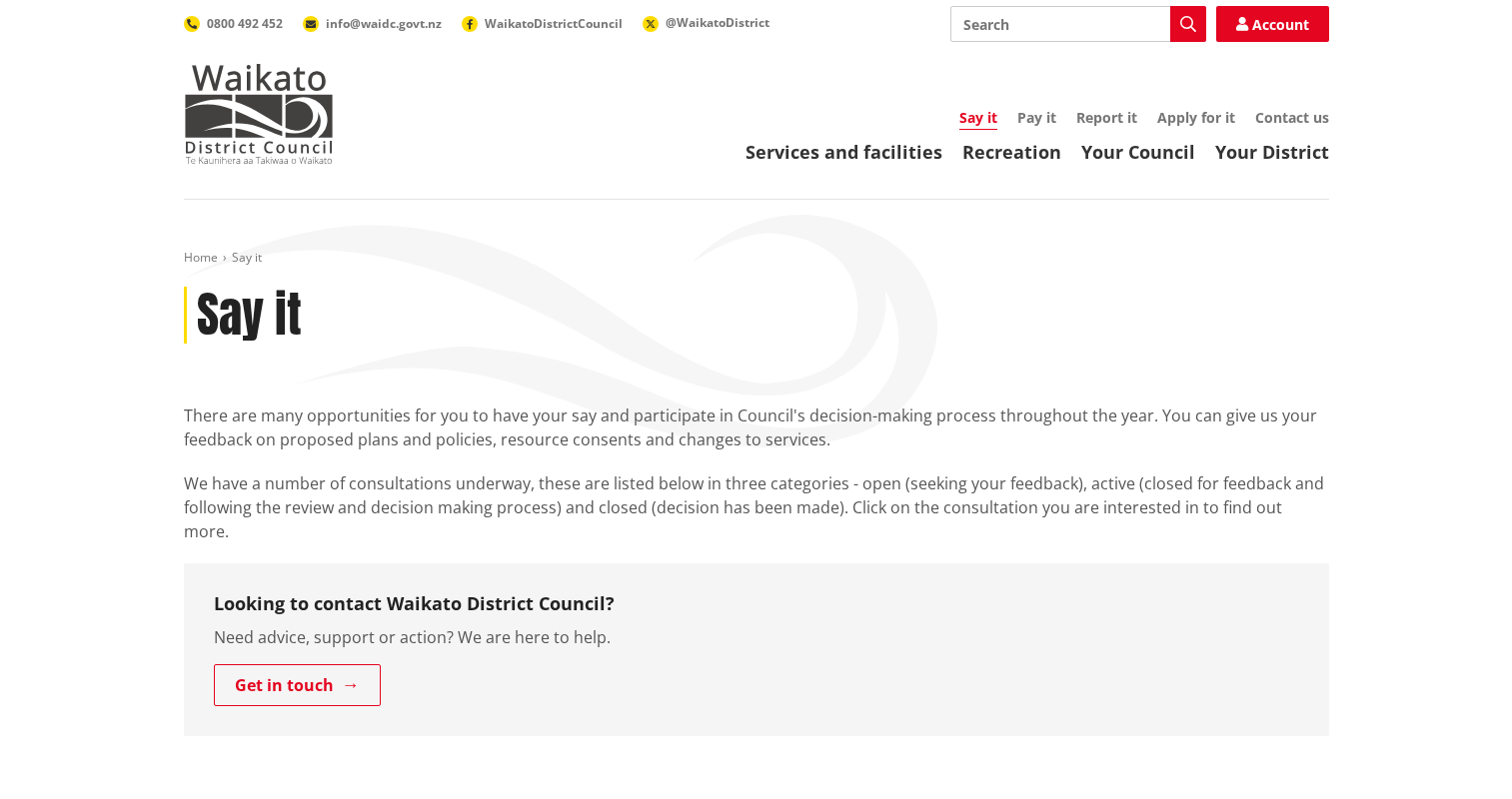 scroll, scrollTop: 0, scrollLeft: 0, axis: both 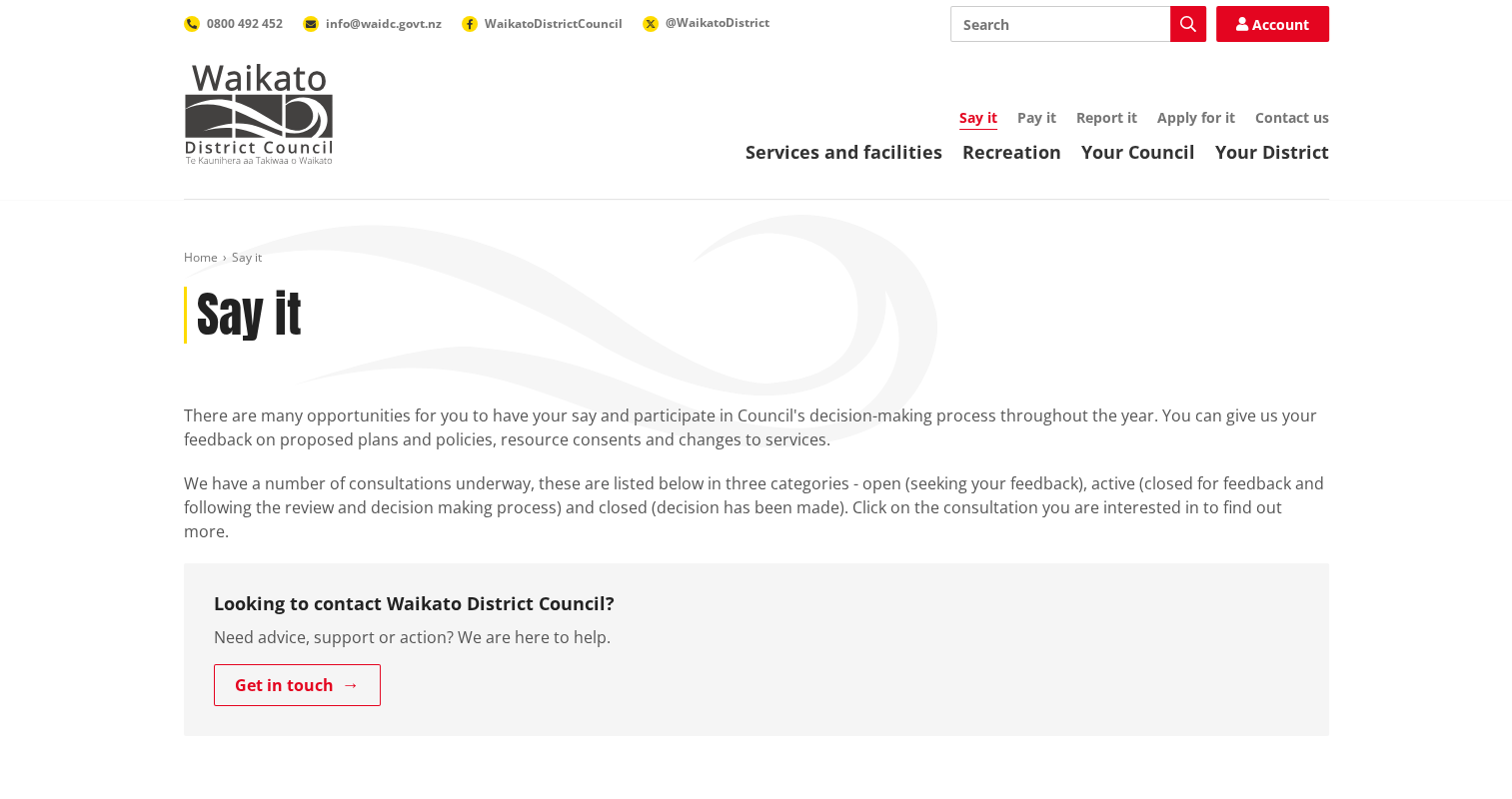 click on "Search" at bounding box center (1078, 24) 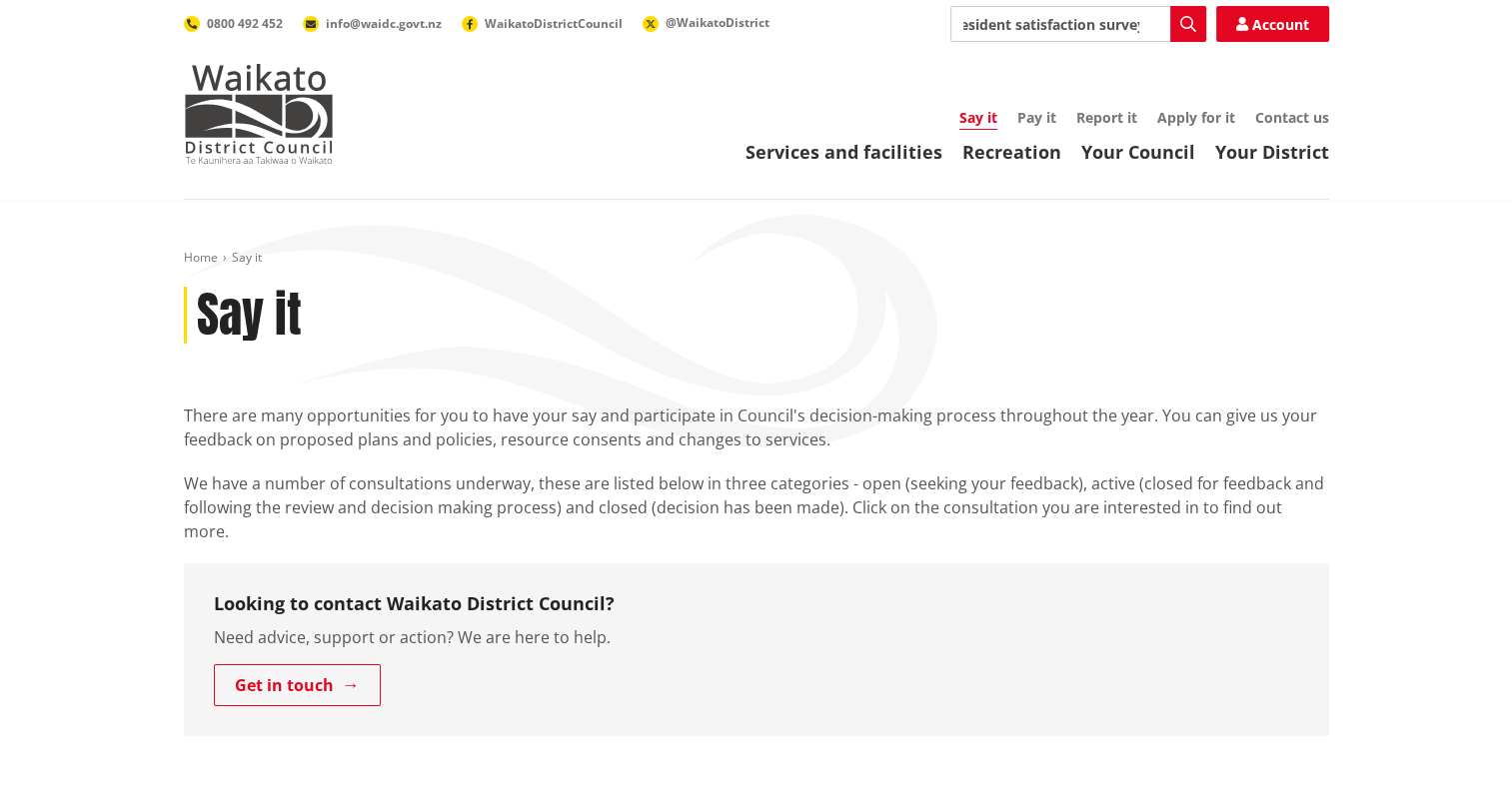 scroll, scrollTop: 0, scrollLeft: 17, axis: horizontal 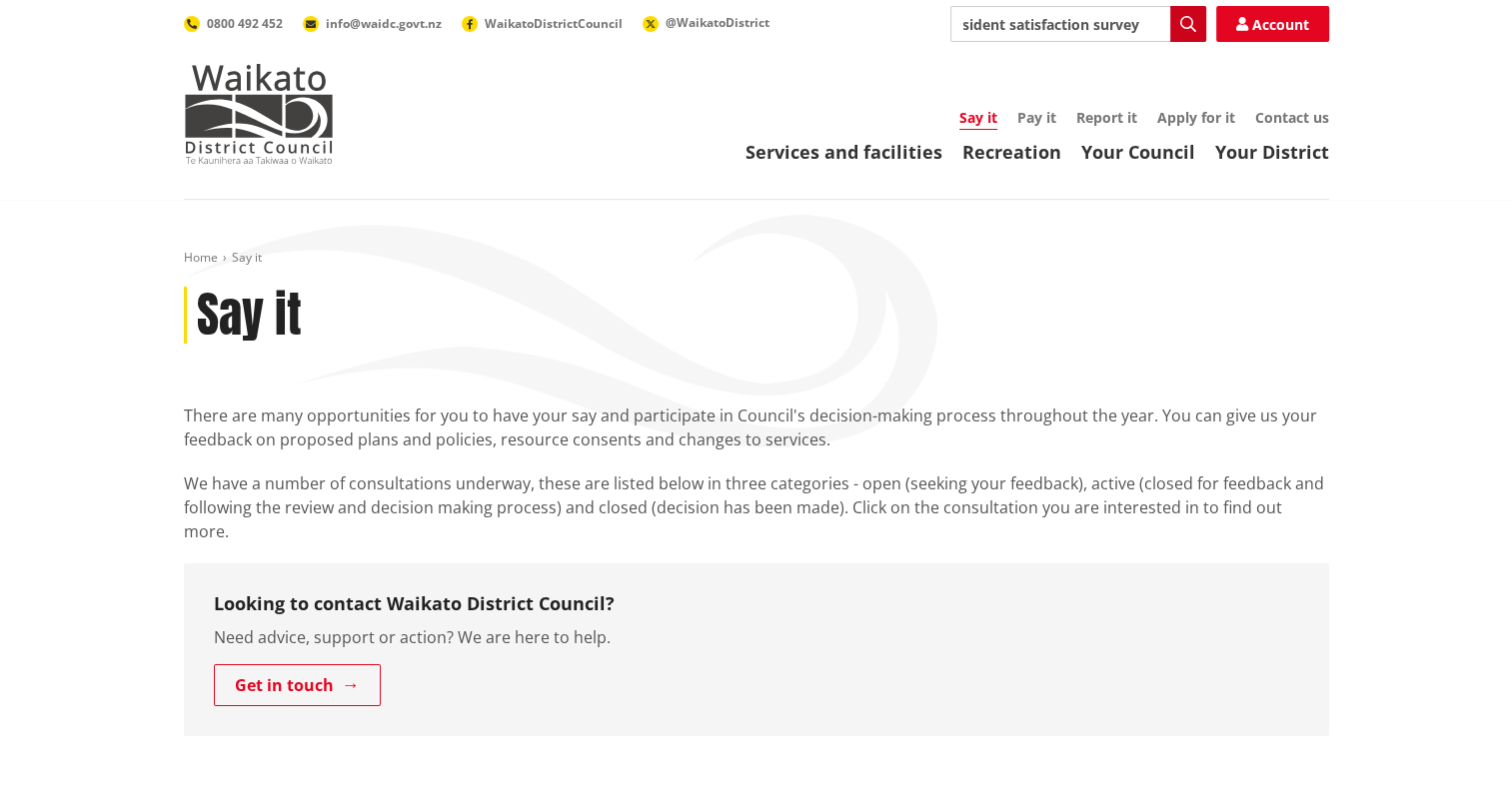 type on "resident satisfaction survey" 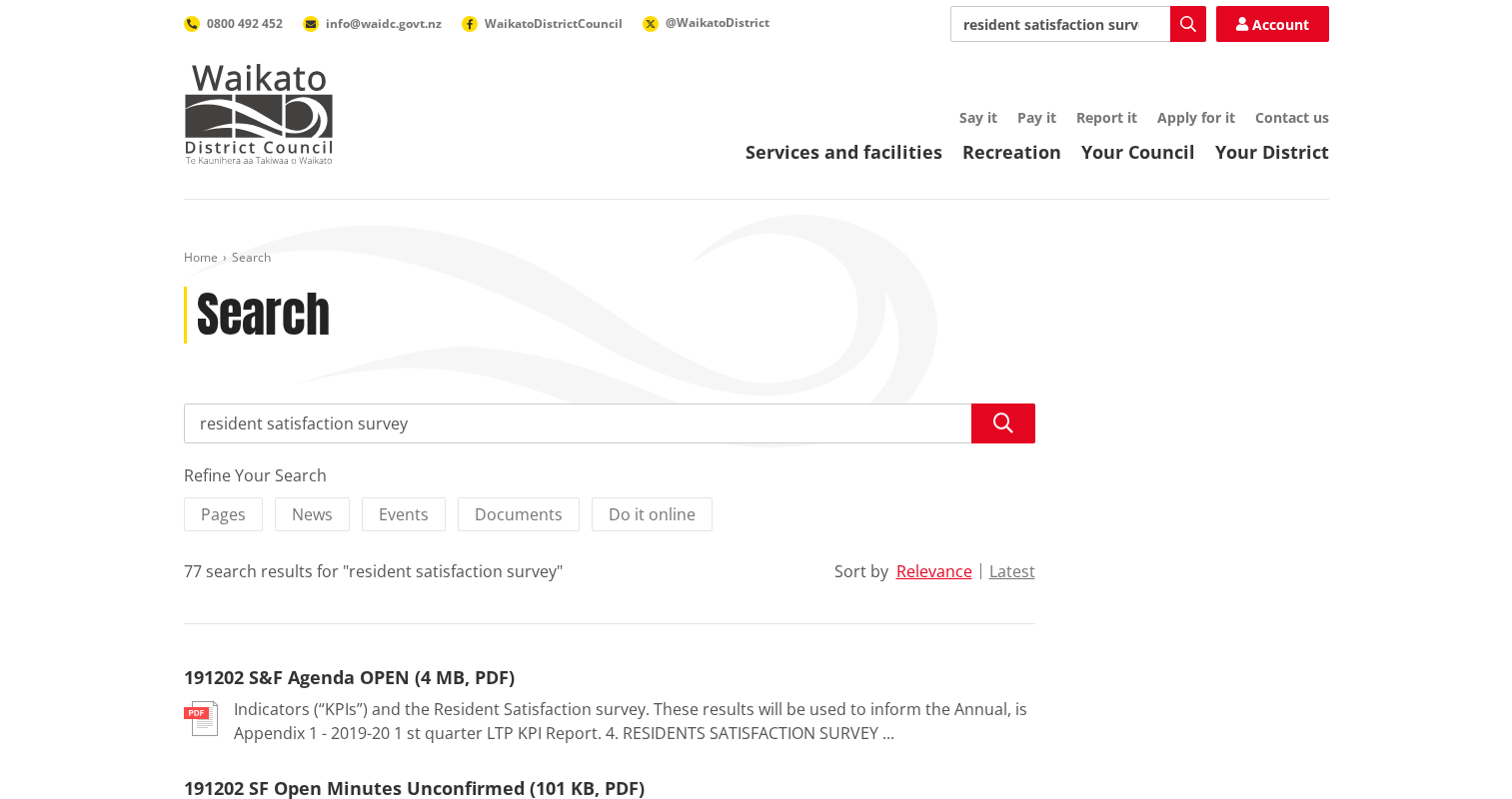 scroll, scrollTop: 0, scrollLeft: 0, axis: both 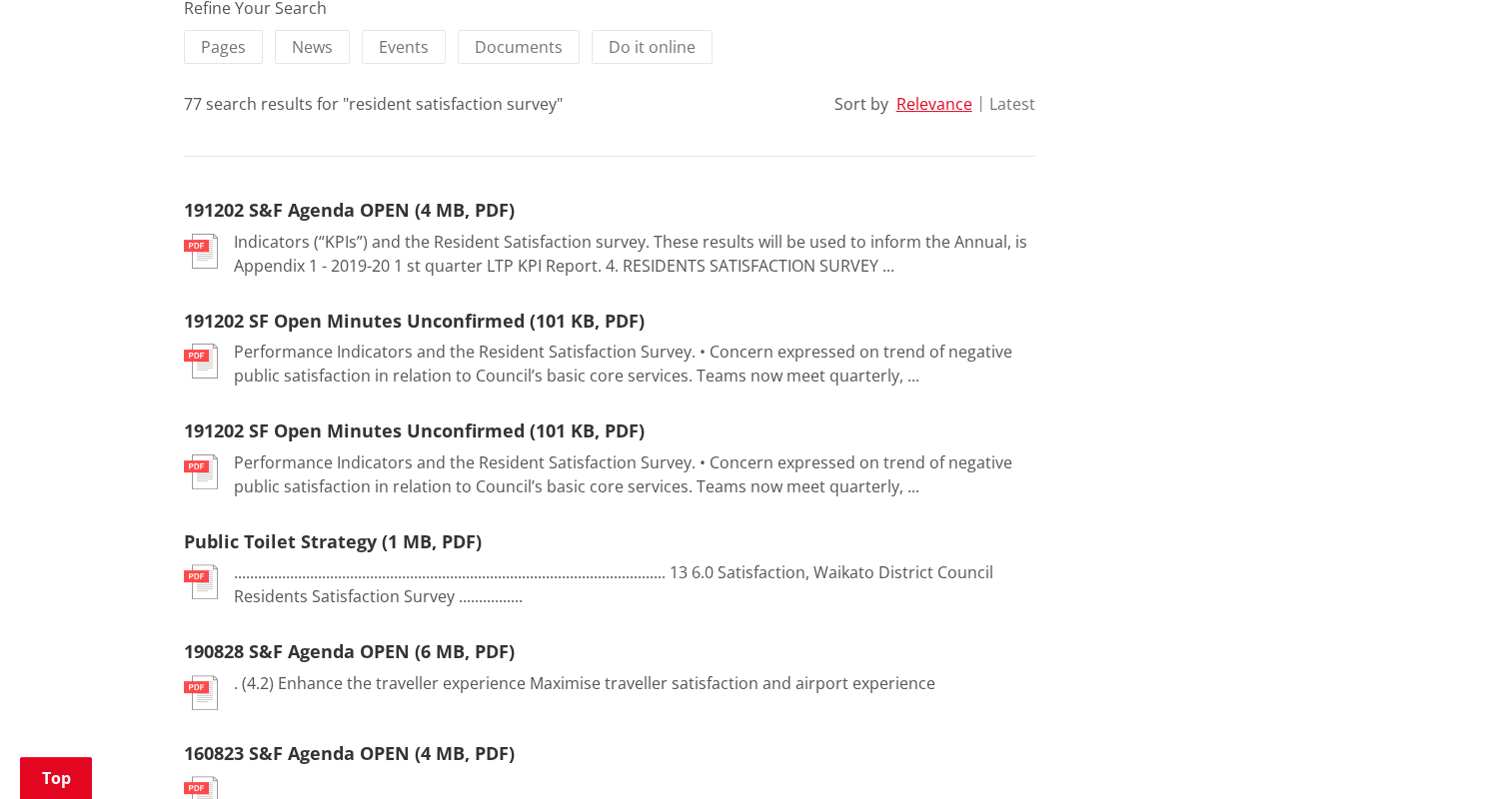 click on "Latest" at bounding box center [1012, 104] 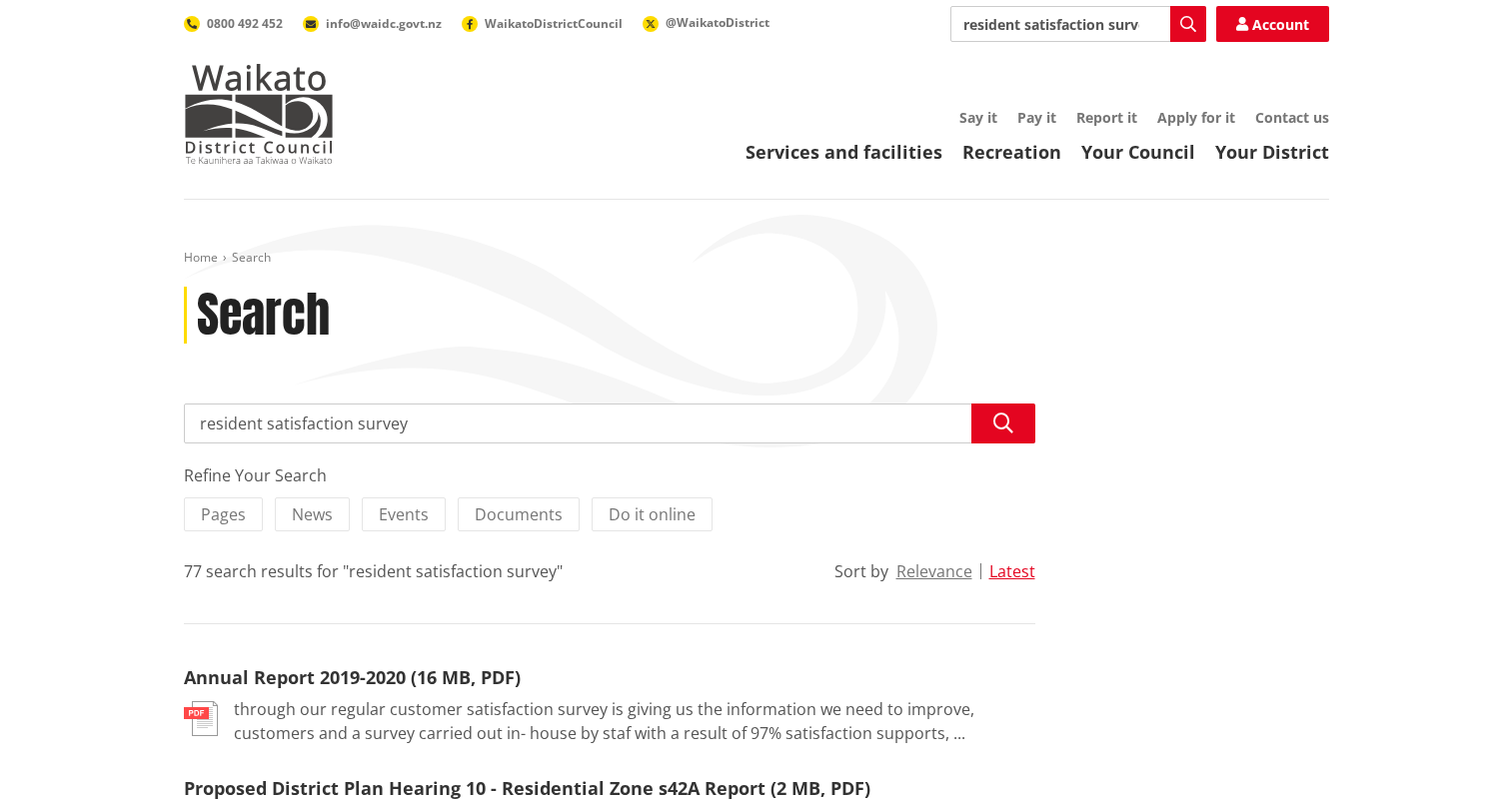 scroll, scrollTop: 0, scrollLeft: 0, axis: both 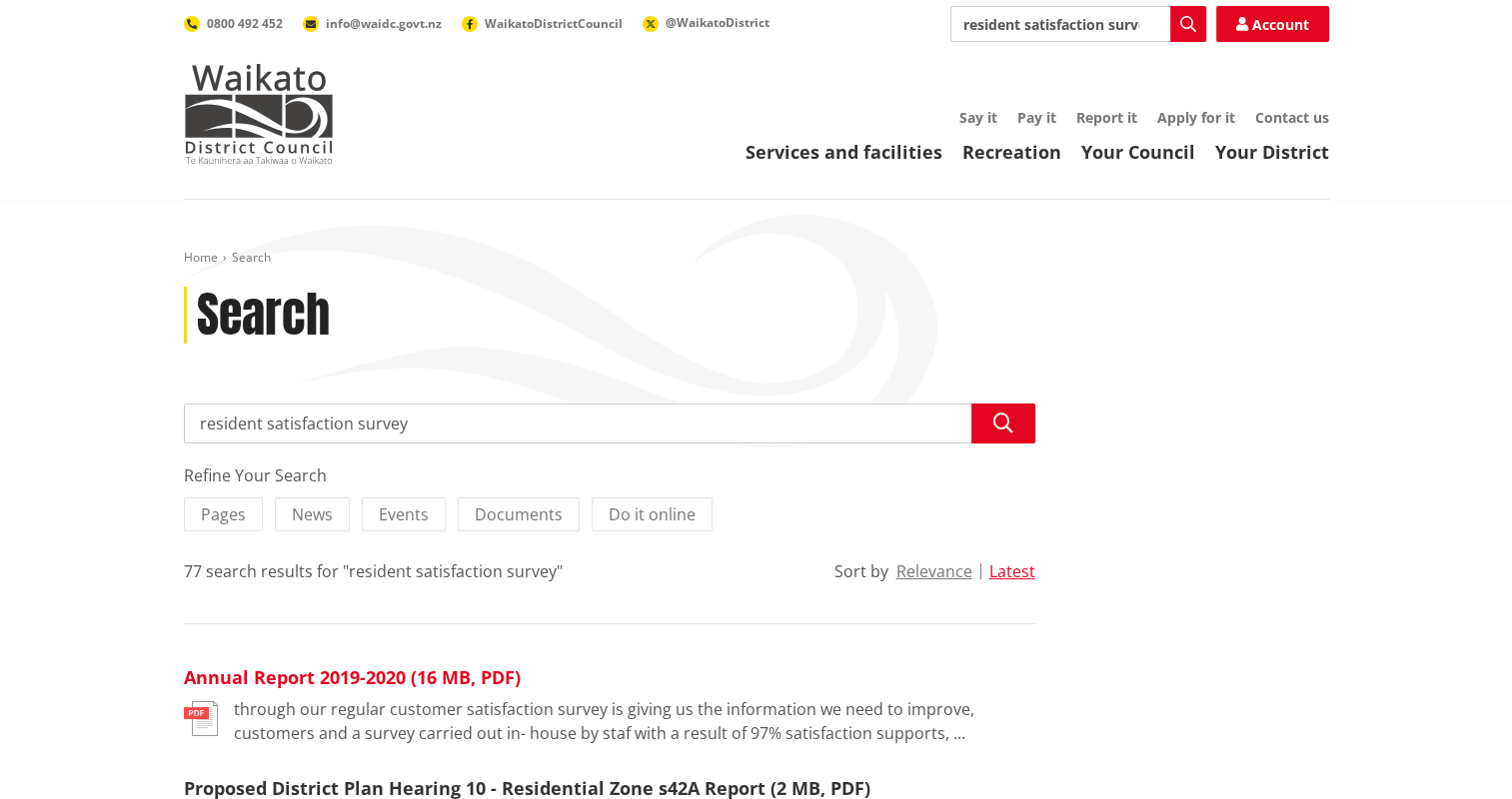 click on "Annual Report 2019-2020 (16 MB, PDF)" at bounding box center (352, 677) 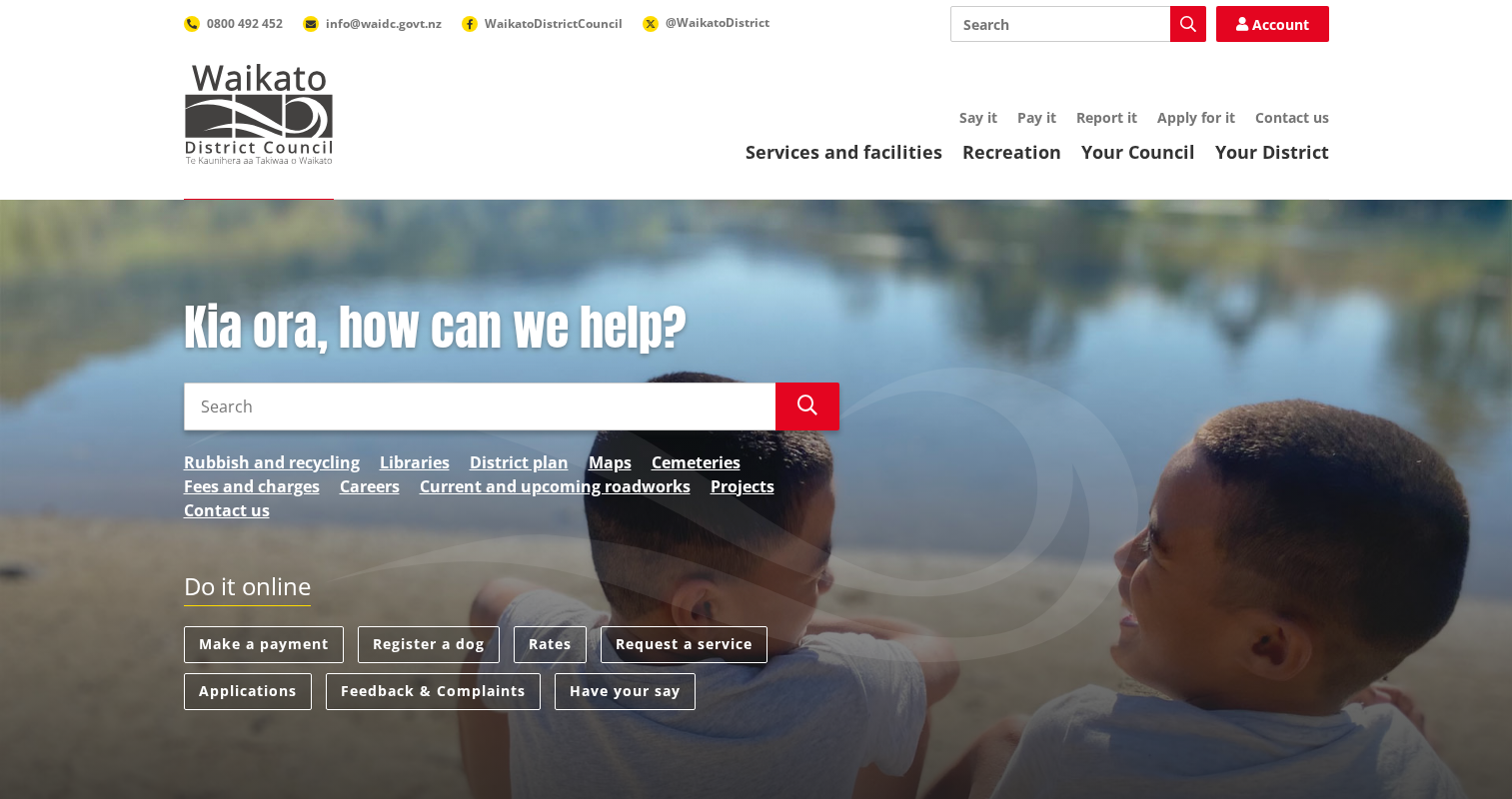 scroll, scrollTop: 0, scrollLeft: 0, axis: both 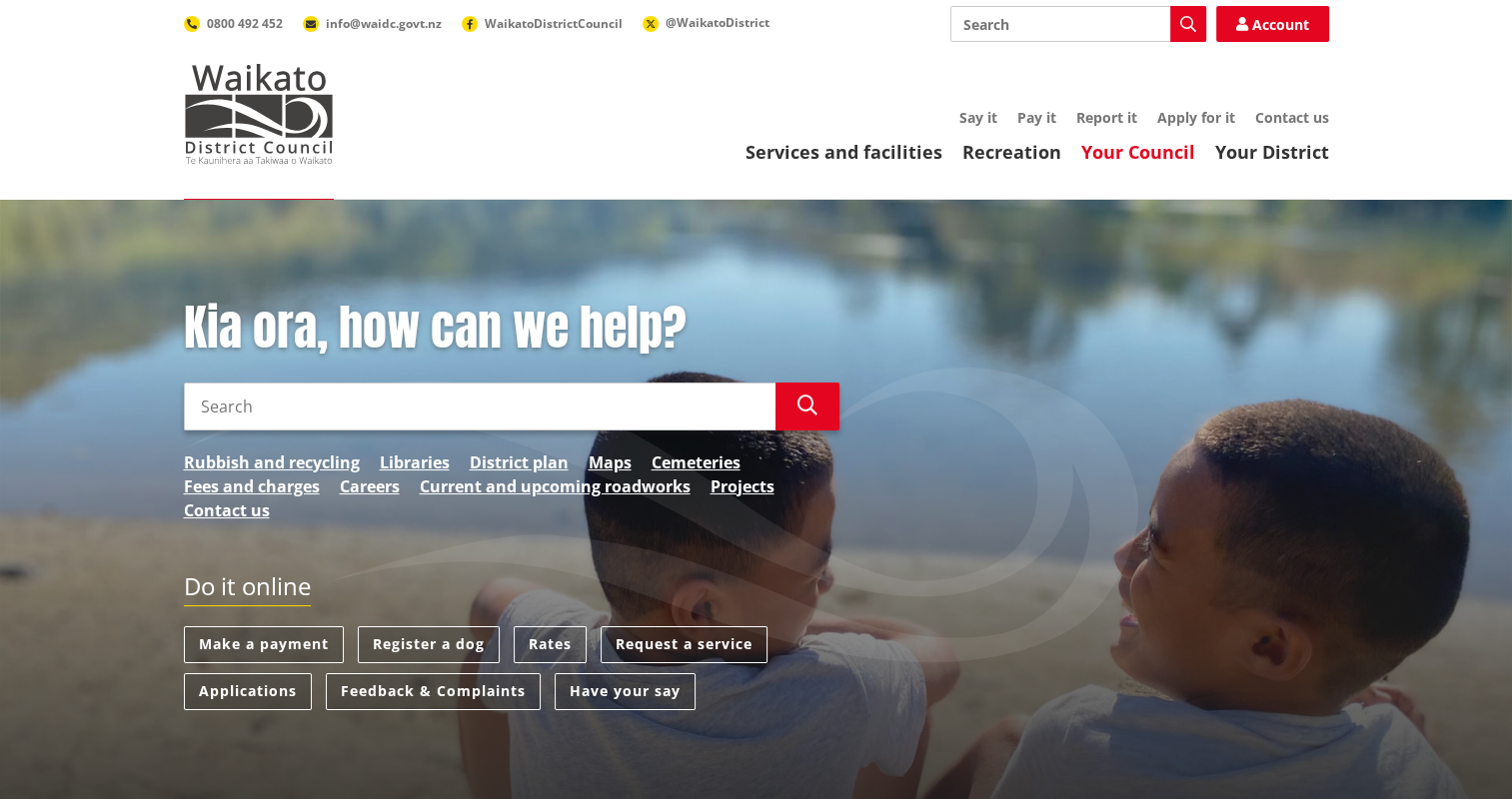 click on "Your Council" at bounding box center [1138, 152] 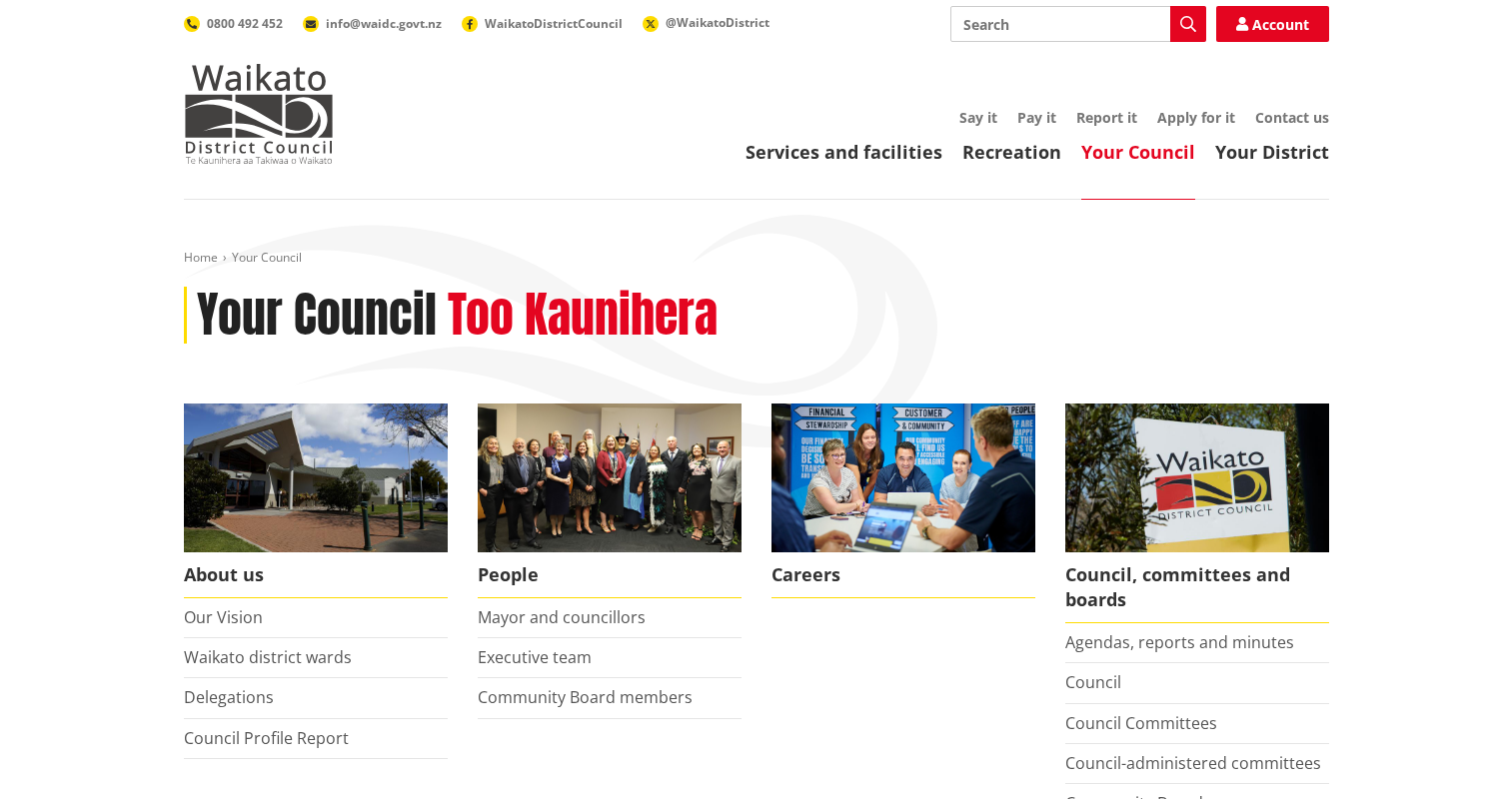 scroll, scrollTop: 0, scrollLeft: 0, axis: both 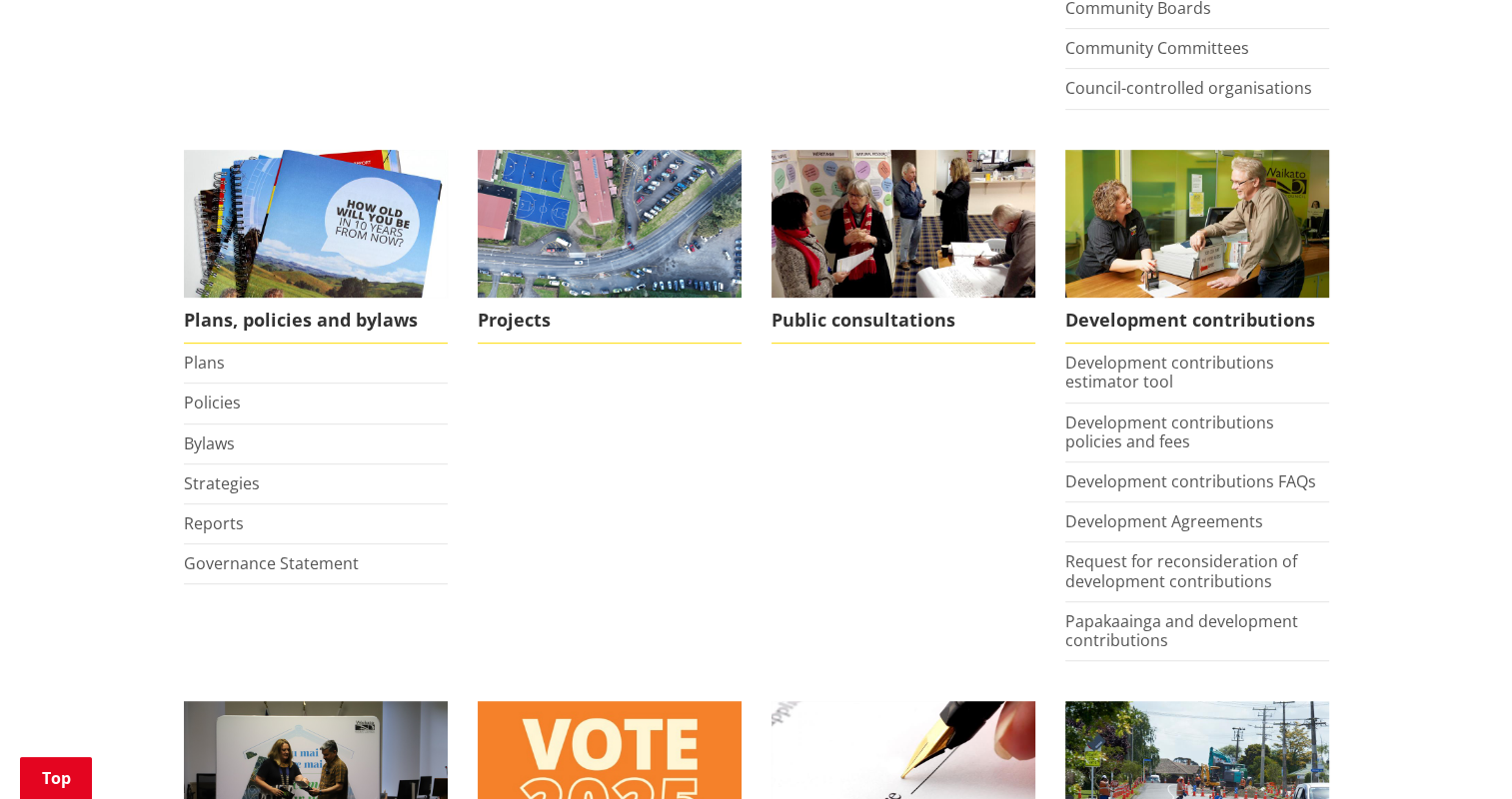 click on "Home
Your Council
Your Council
Too Kaunihera
About us
Our Vision
[REGION] district wards
Delegations
Council Profile Report
People
Mayor and councillors
Executive team
Community Board members
Careers
Council, committees and boards
Agendas, reports and minutes
Council
Council Committees
Council-administered committees
Community Boards" at bounding box center (756, 517) 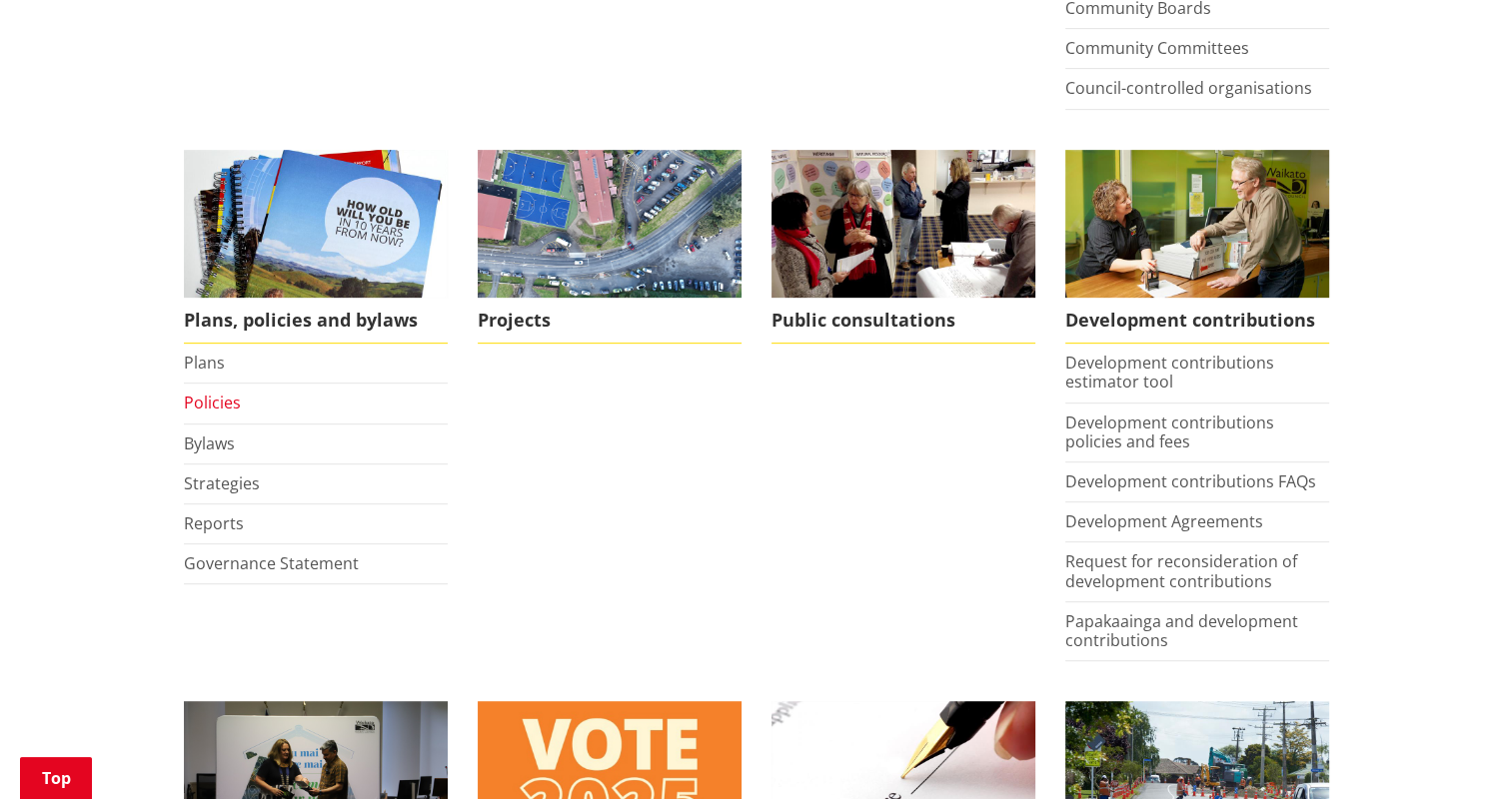 click on "Policies" at bounding box center [212, 402] 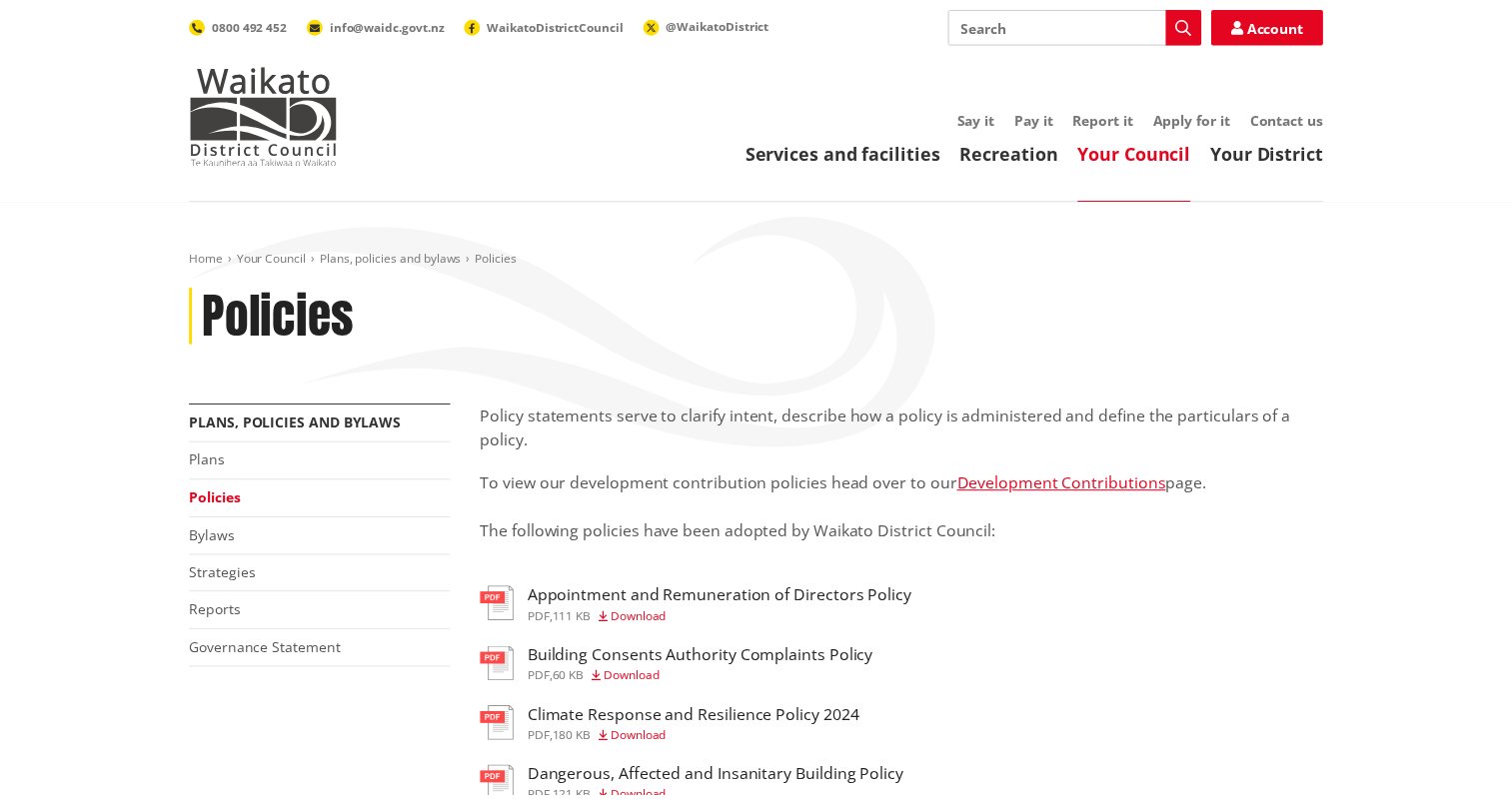 scroll, scrollTop: 0, scrollLeft: 0, axis: both 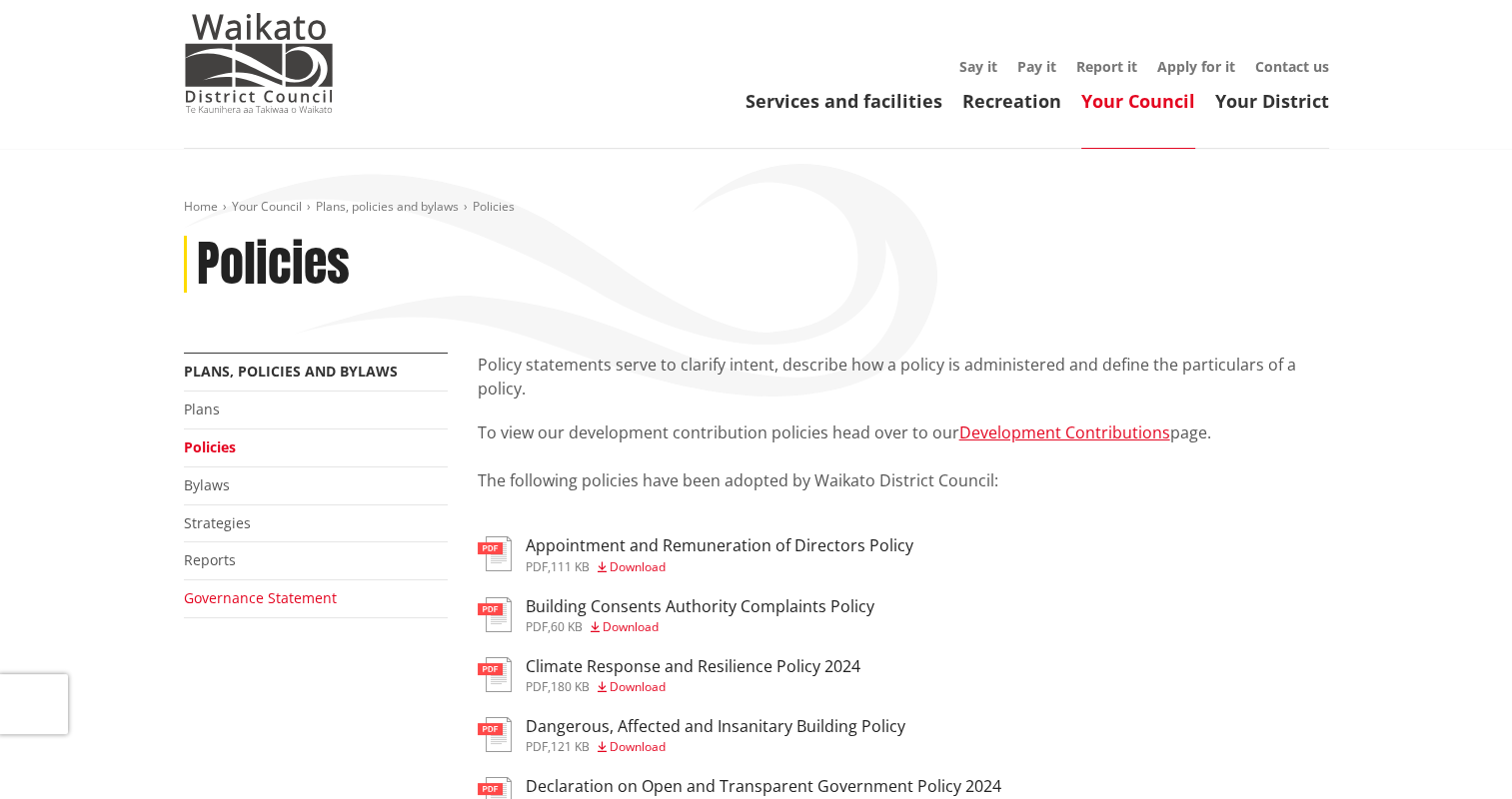 click on "Governance Statement" at bounding box center [260, 597] 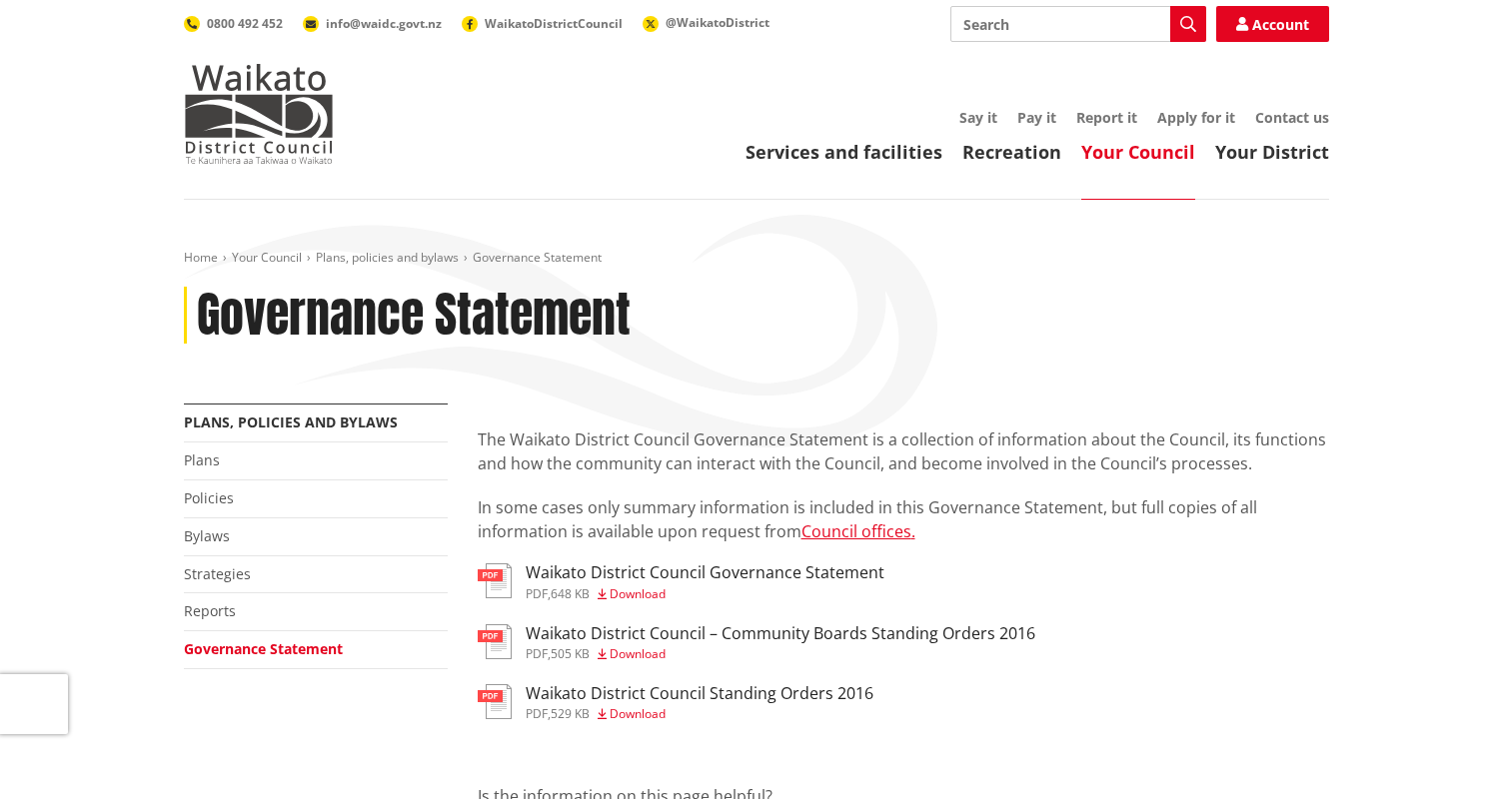 scroll, scrollTop: 0, scrollLeft: 0, axis: both 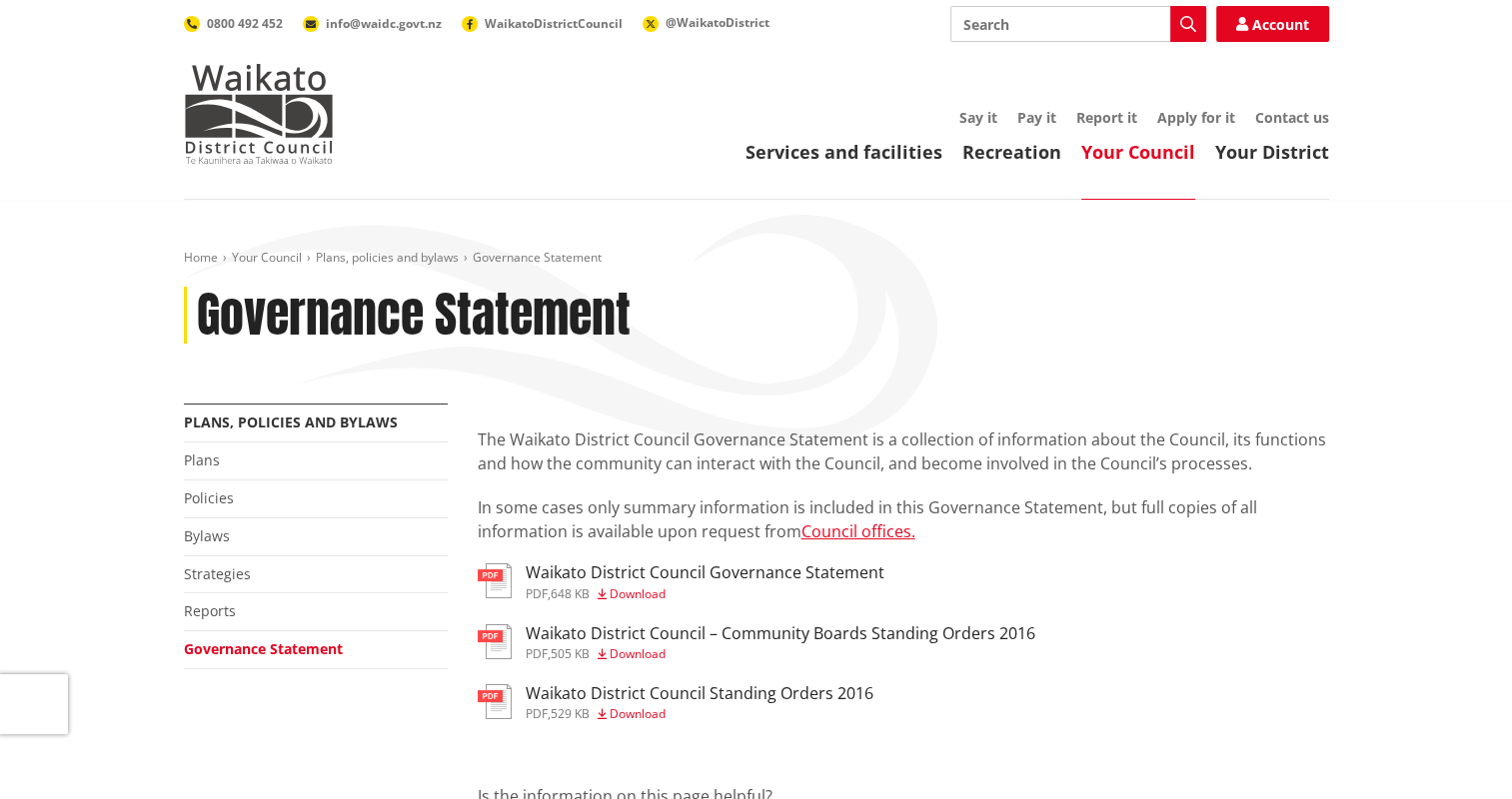 click on "Download" at bounding box center (638, 593) 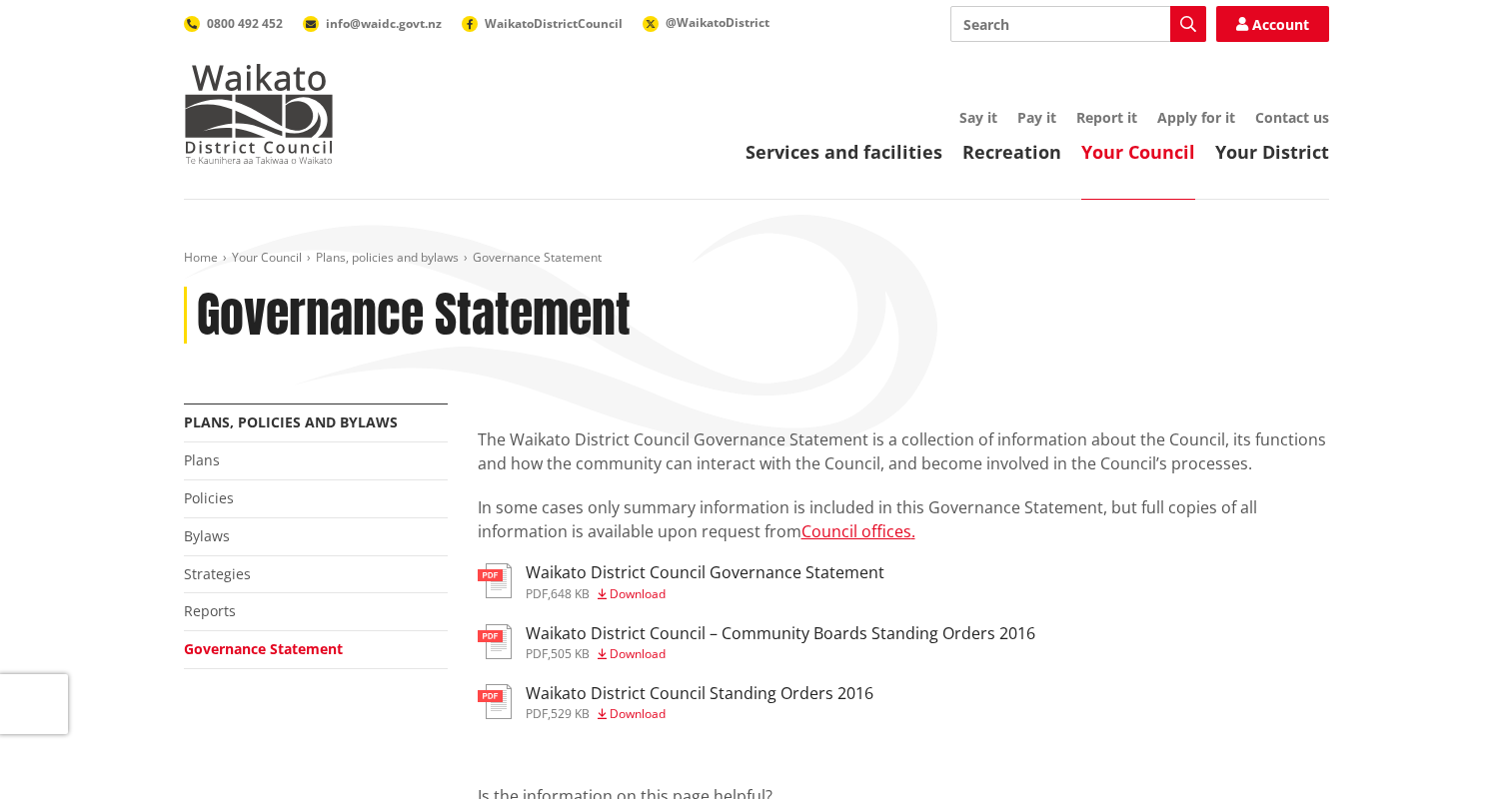 scroll, scrollTop: 0, scrollLeft: 0, axis: both 